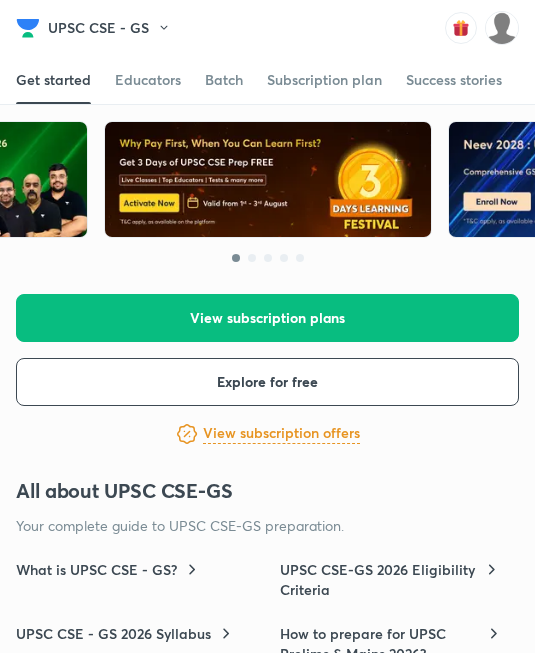 scroll, scrollTop: 0, scrollLeft: 0, axis: both 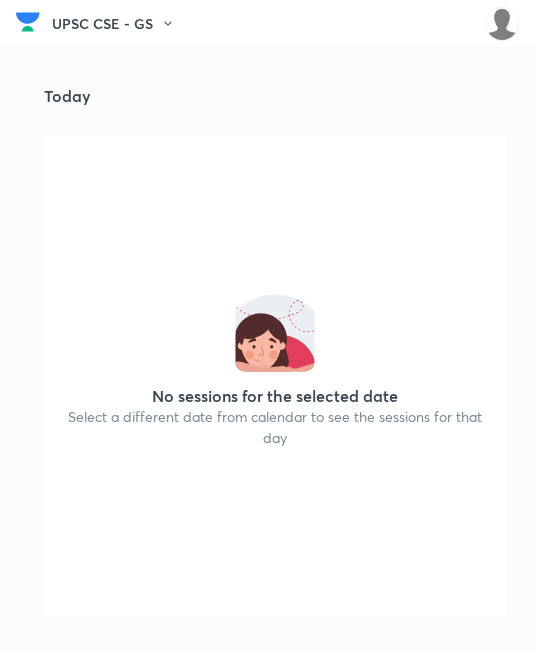 click on "Today" at bounding box center [176, 32] 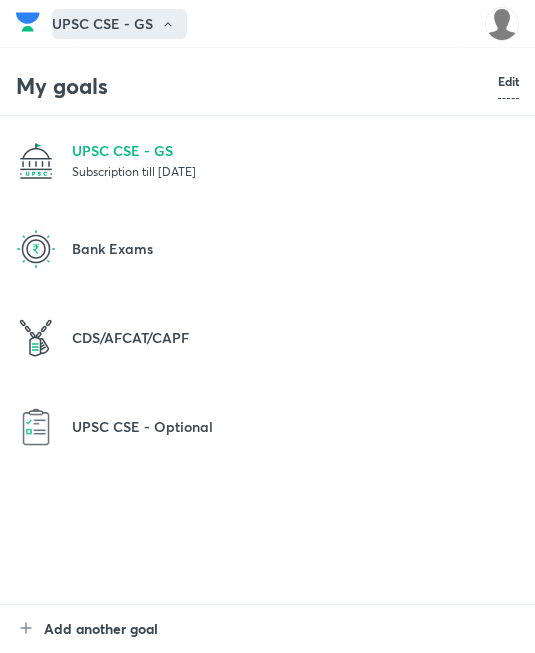 click on "Subscription till 5 Aug 2025" at bounding box center (295, 171) 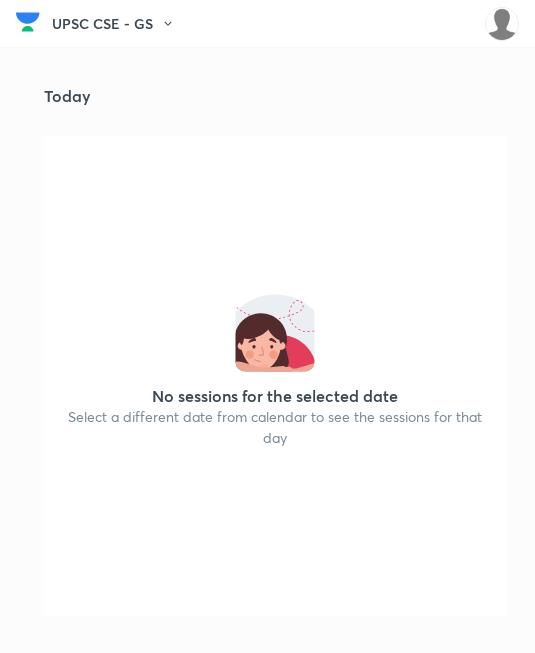 click on "Select a different date from calendar to see the sessions for that day" at bounding box center (275, 427) 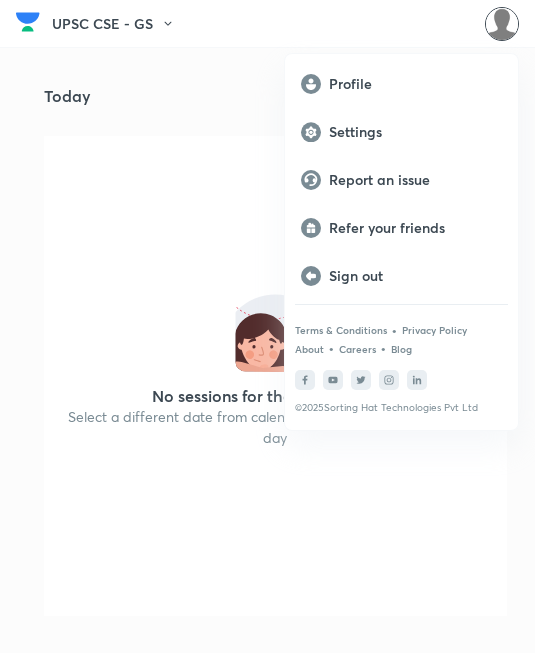 click on "Profile" at bounding box center (401, 84) 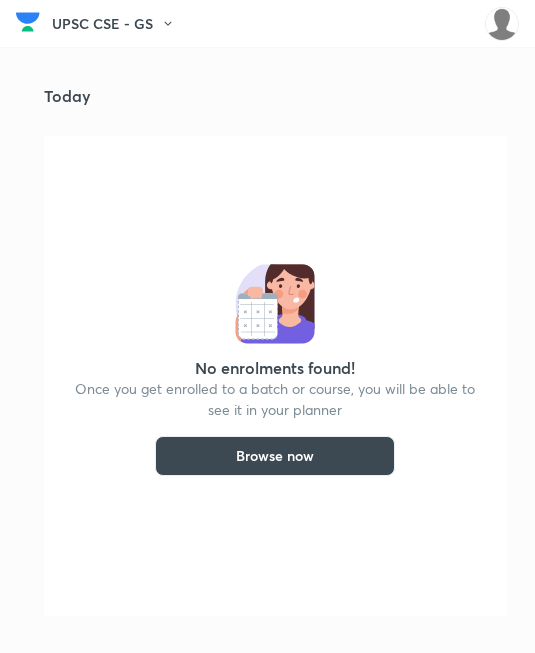 click on "Browse now" at bounding box center (275, 456) 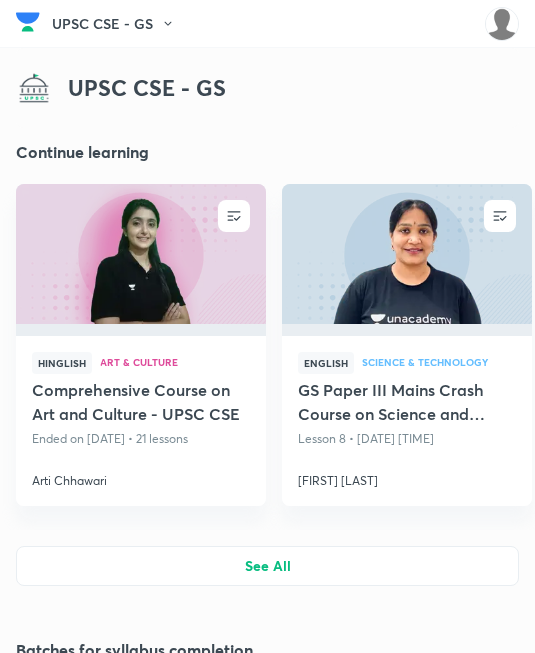 scroll, scrollTop: 0, scrollLeft: 0, axis: both 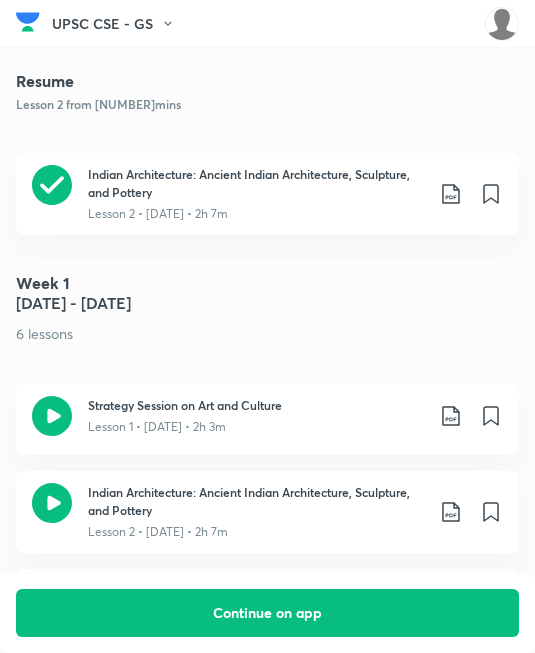 click 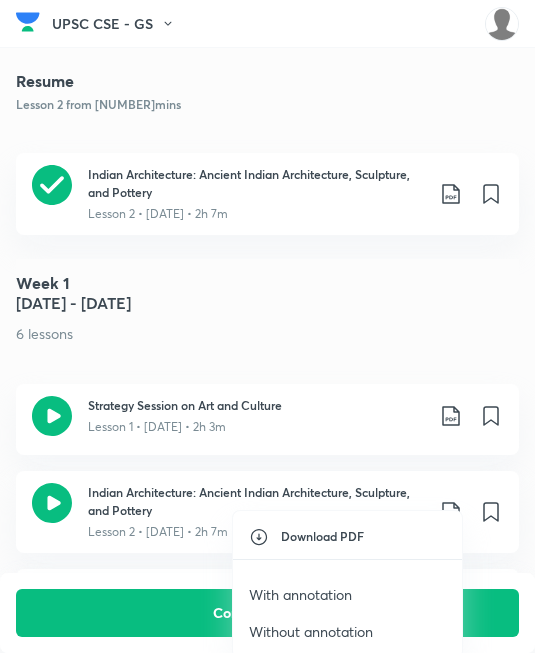 click on "Download PDF" at bounding box center (322, 537) 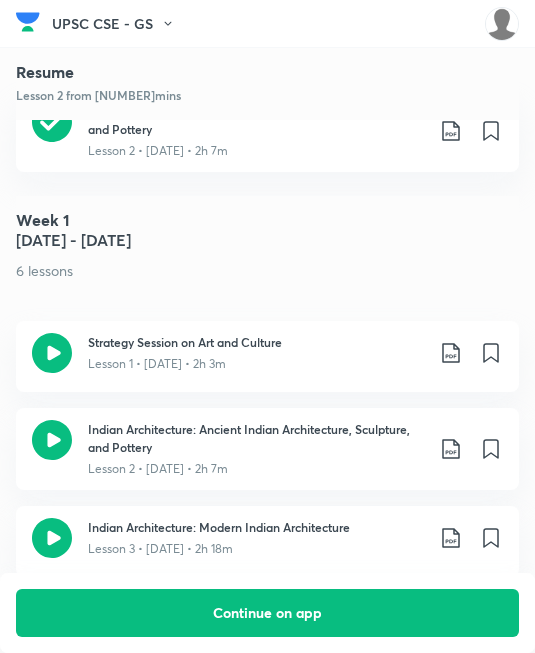 scroll, scrollTop: 1282, scrollLeft: 0, axis: vertical 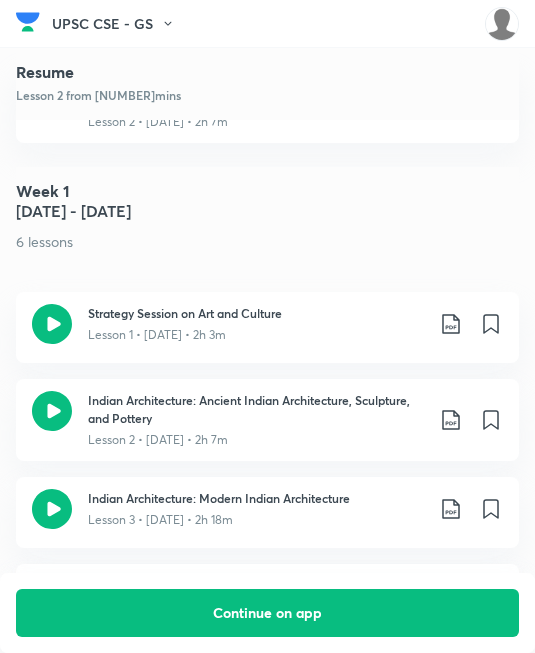 click on "Lesson 3  •  Oct 18  •  2h 18m" at bounding box center (255, 518) 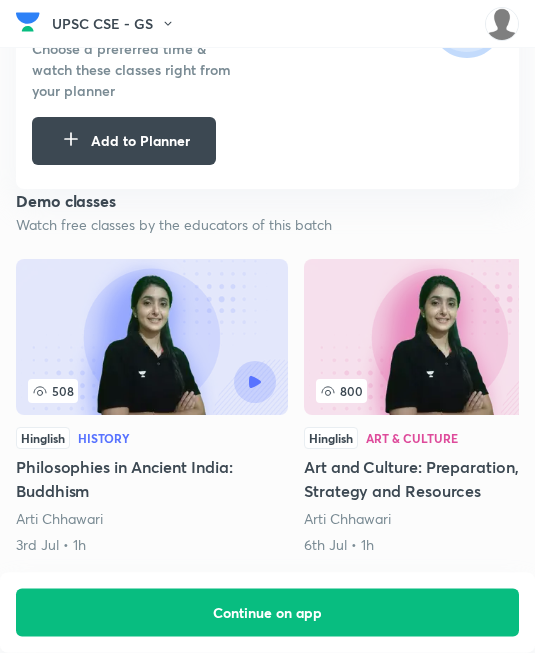 scroll, scrollTop: 643, scrollLeft: 0, axis: vertical 